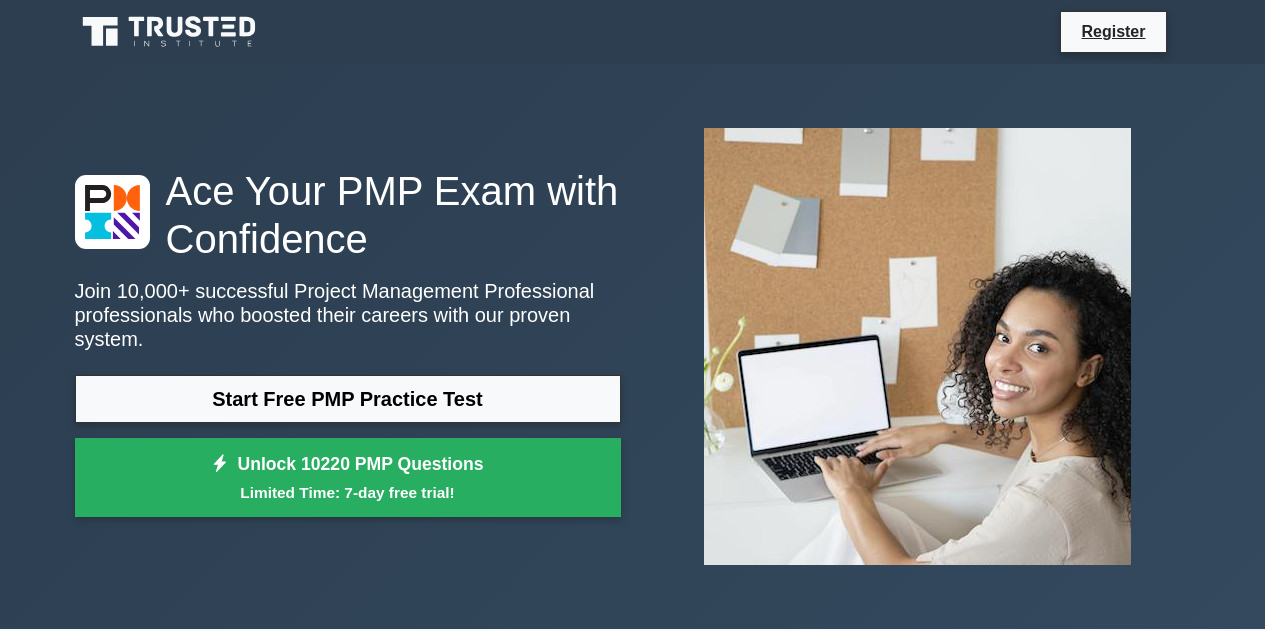 scroll, scrollTop: 0, scrollLeft: 0, axis: both 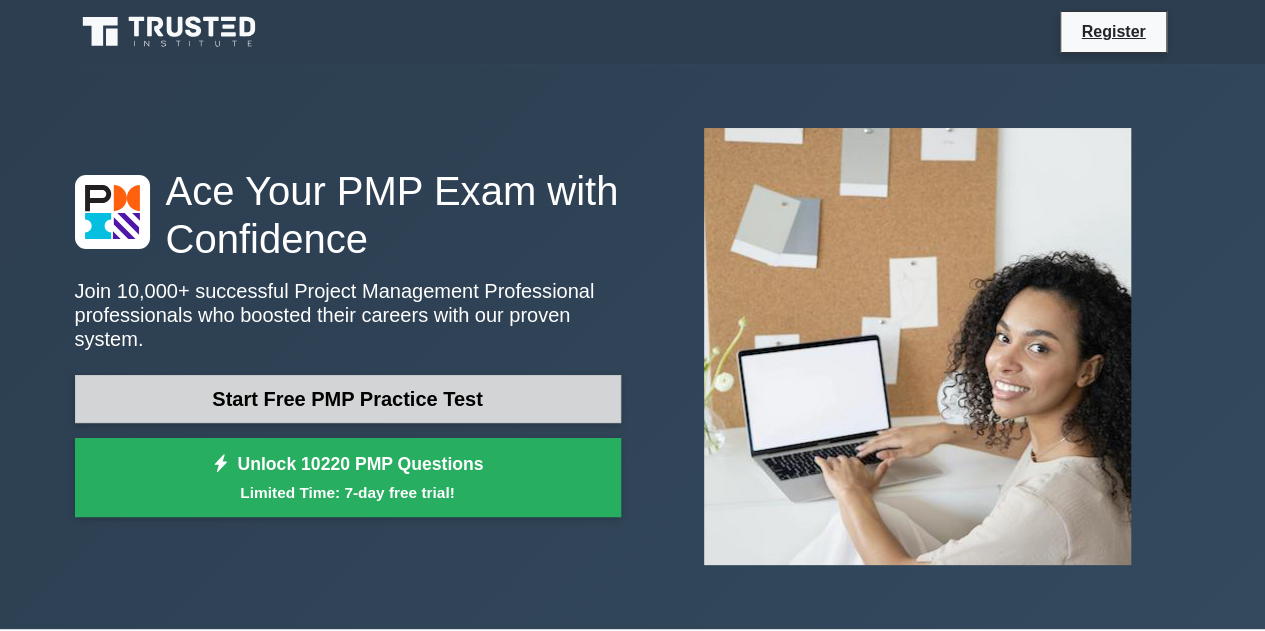 click on "Start Free PMP Practice Test" at bounding box center (348, 399) 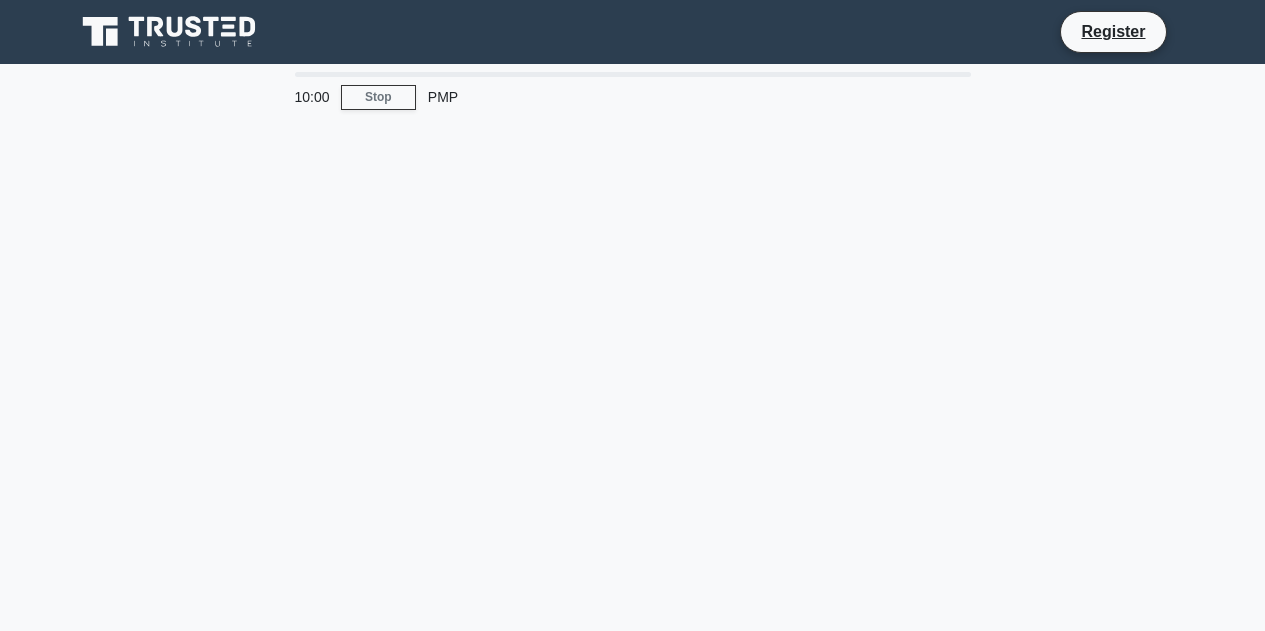 scroll, scrollTop: 0, scrollLeft: 0, axis: both 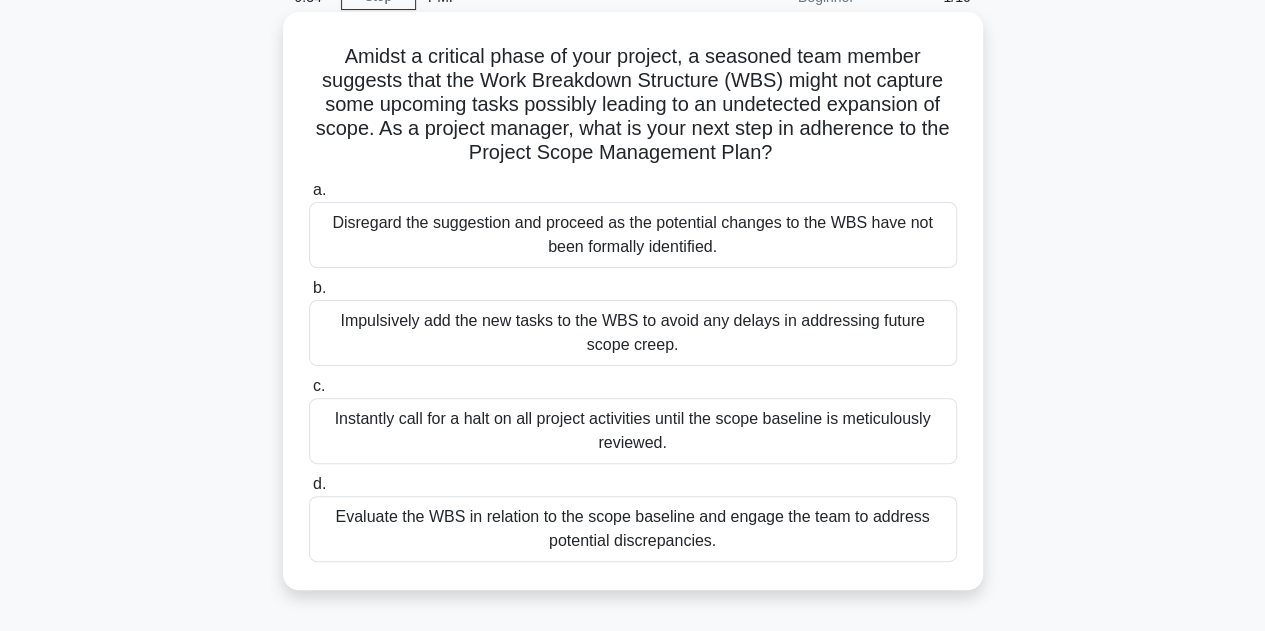 click on "Evaluate the WBS in relation to the scope baseline and engage the team to address potential discrepancies." at bounding box center [633, 529] 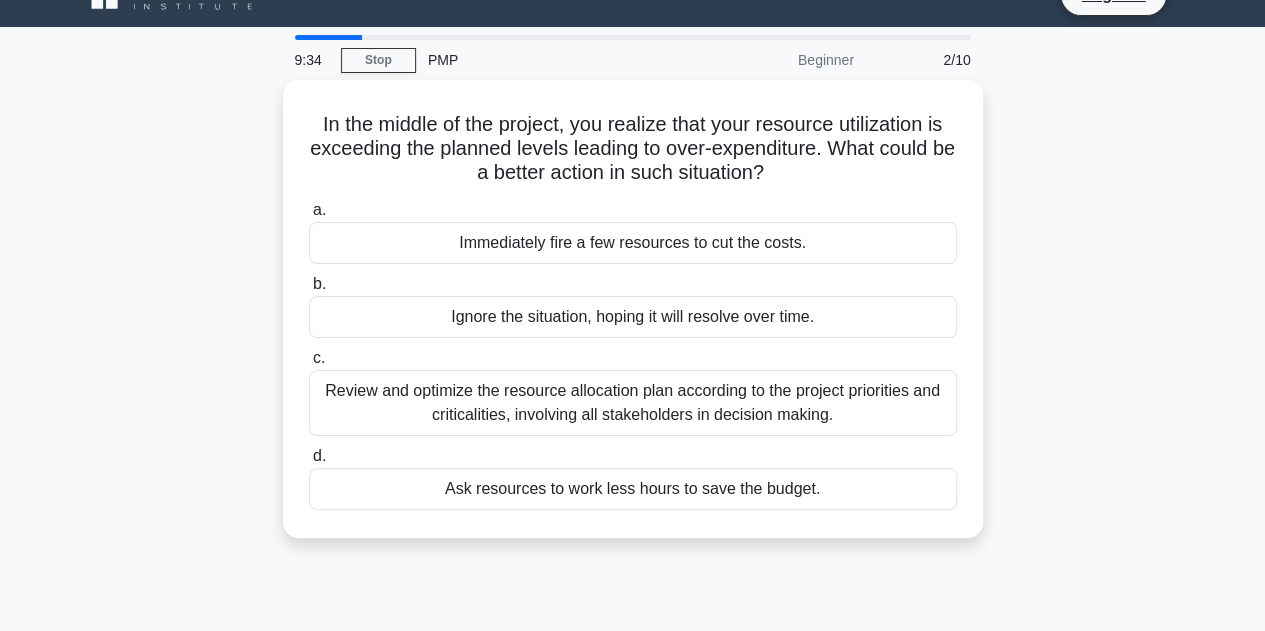 scroll, scrollTop: 0, scrollLeft: 0, axis: both 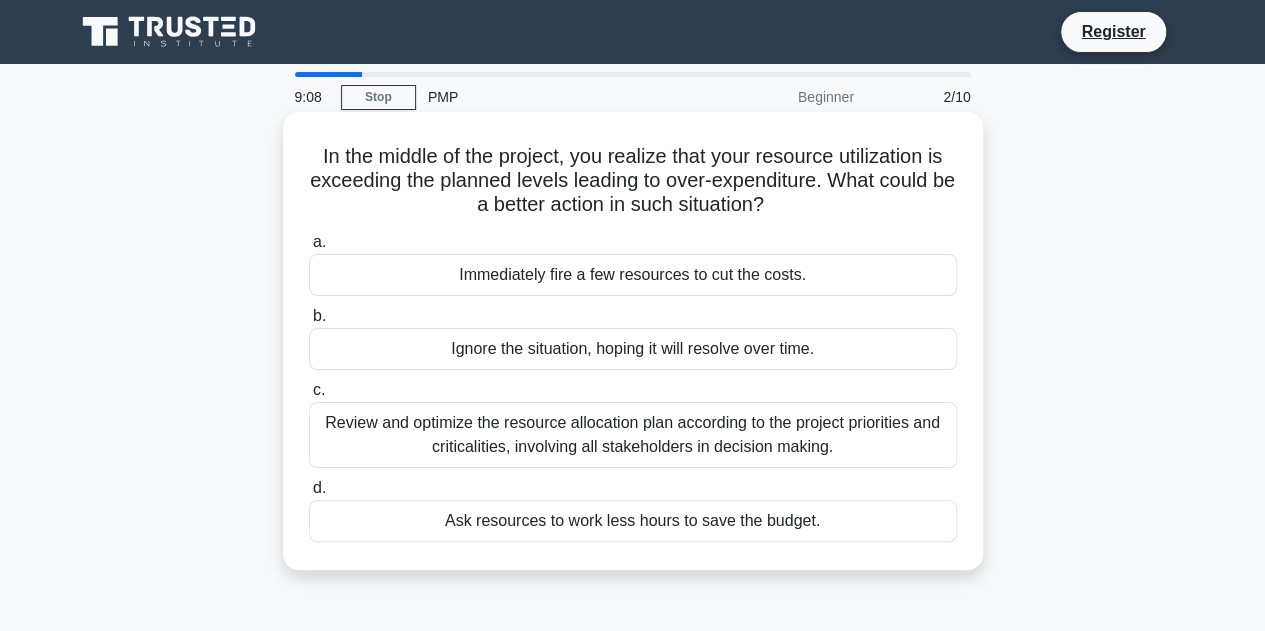 click on "Review and optimize the resource allocation plan according to the project priorities and criticalities, involving all stakeholders in decision making." at bounding box center [633, 435] 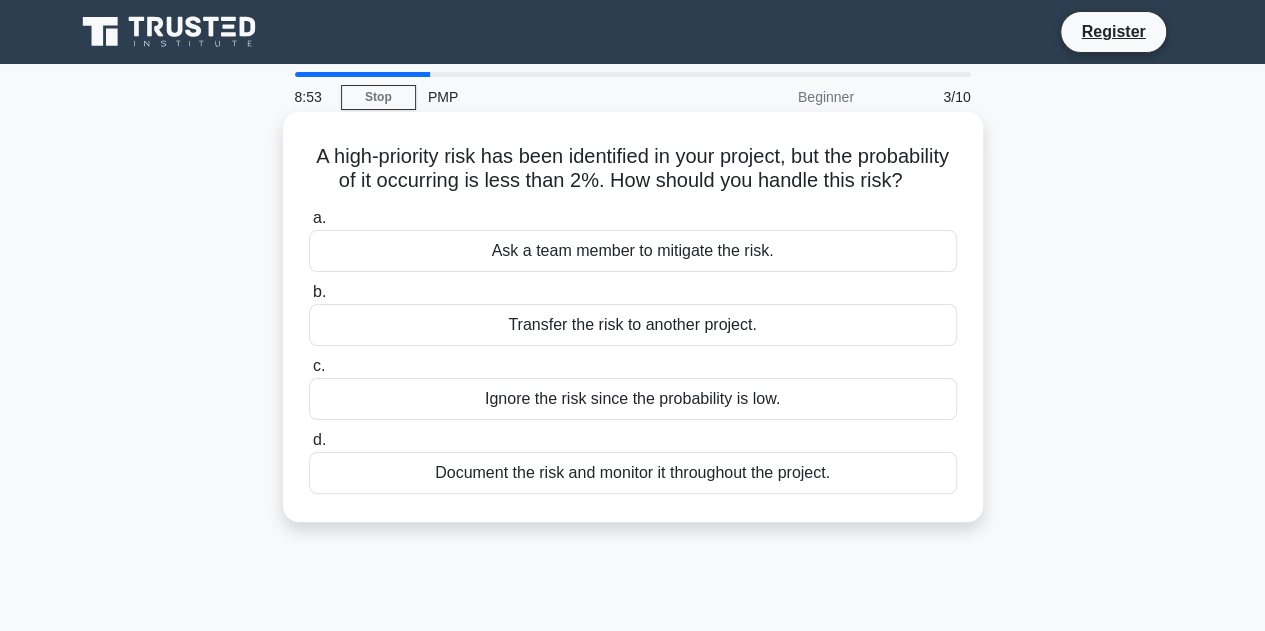 click on "Document the risk and monitor it throughout the project." at bounding box center [633, 473] 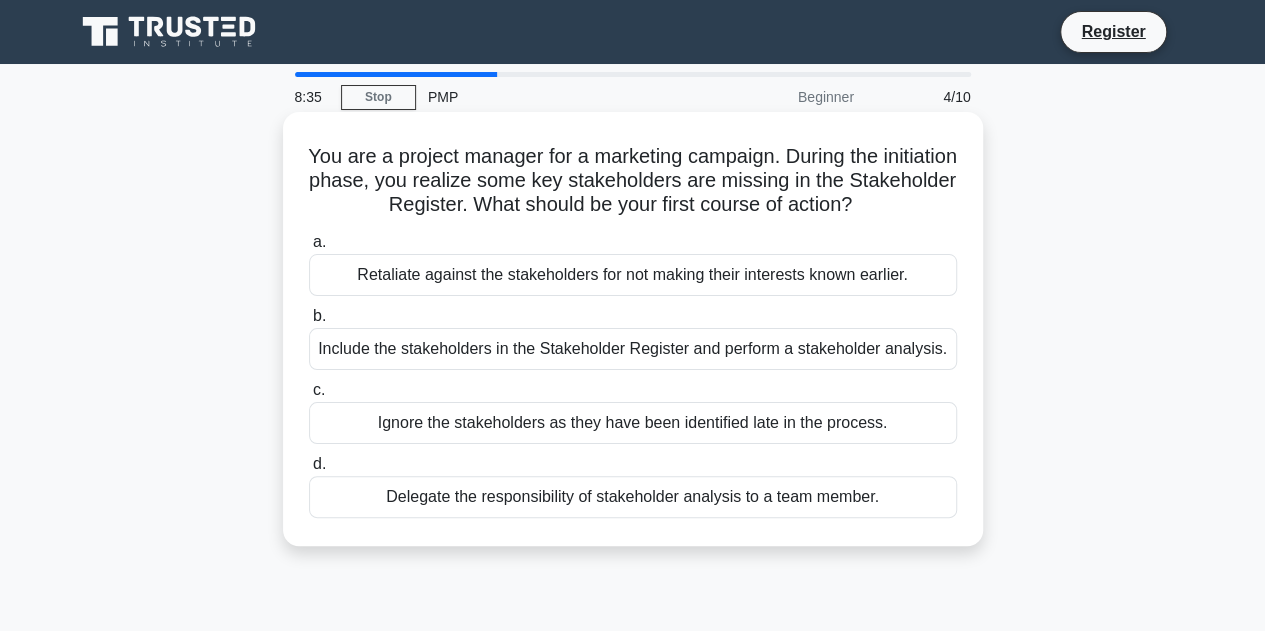 click on "Include the stakeholders in the Stakeholder Register and perform a stakeholder analysis." at bounding box center (633, 349) 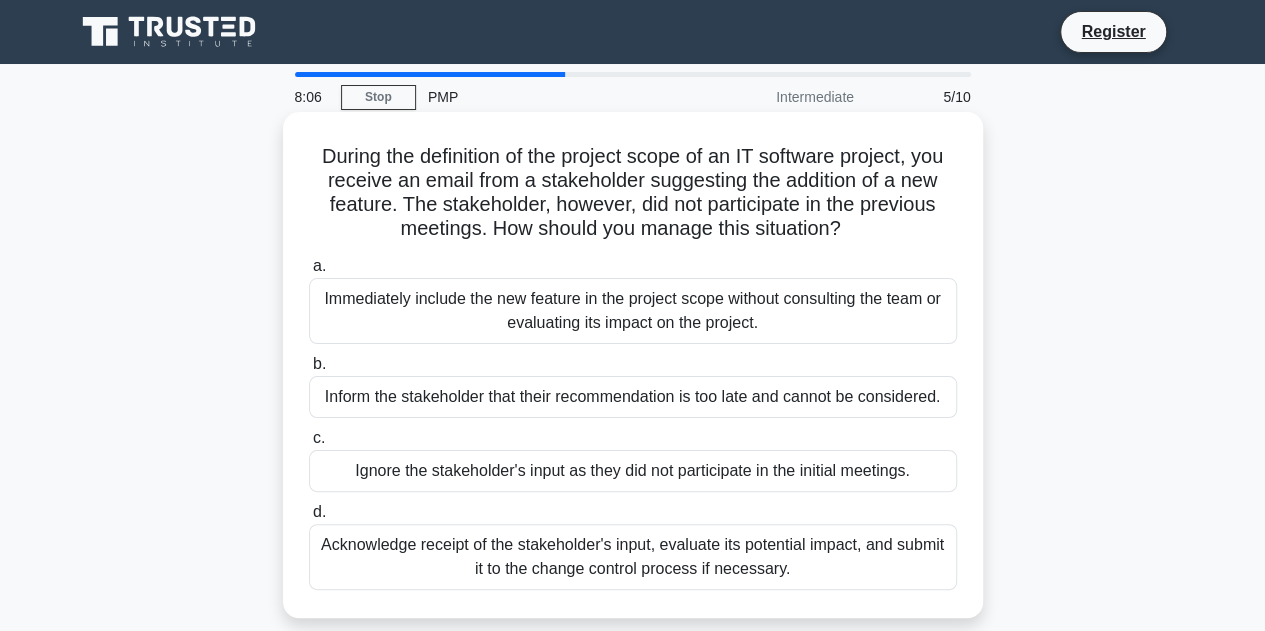 click on "Acknowledge receipt of the stakeholder's input, evaluate its potential impact, and submit it to the change control process if necessary." at bounding box center [633, 557] 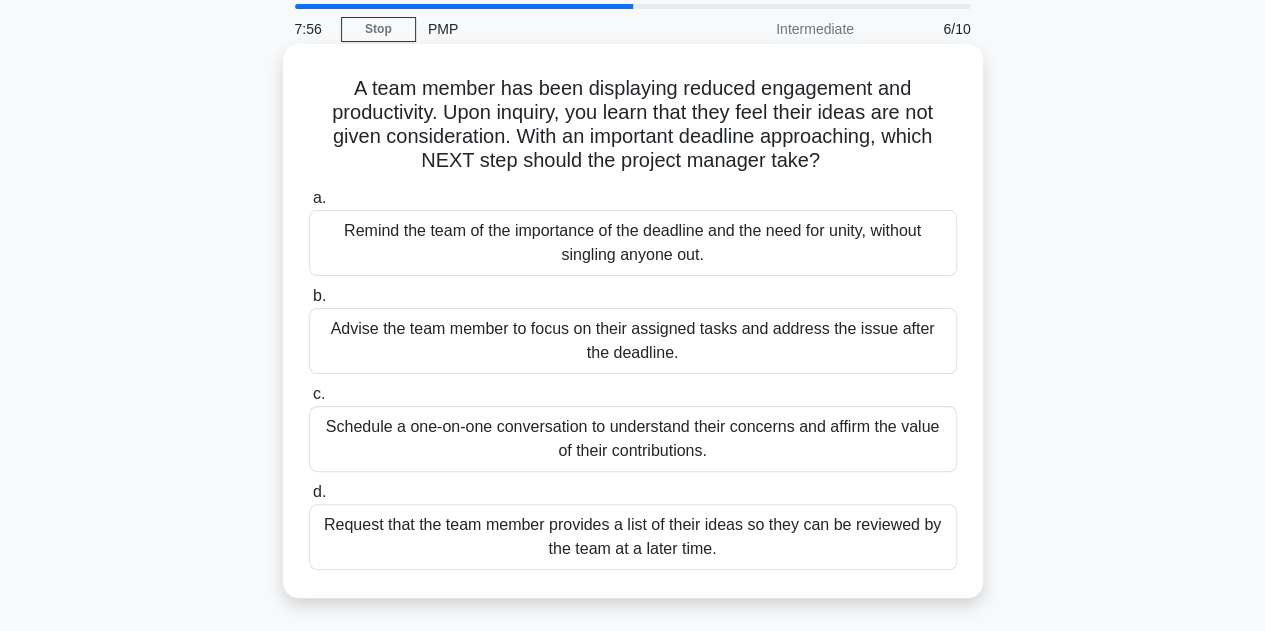 scroll, scrollTop: 100, scrollLeft: 0, axis: vertical 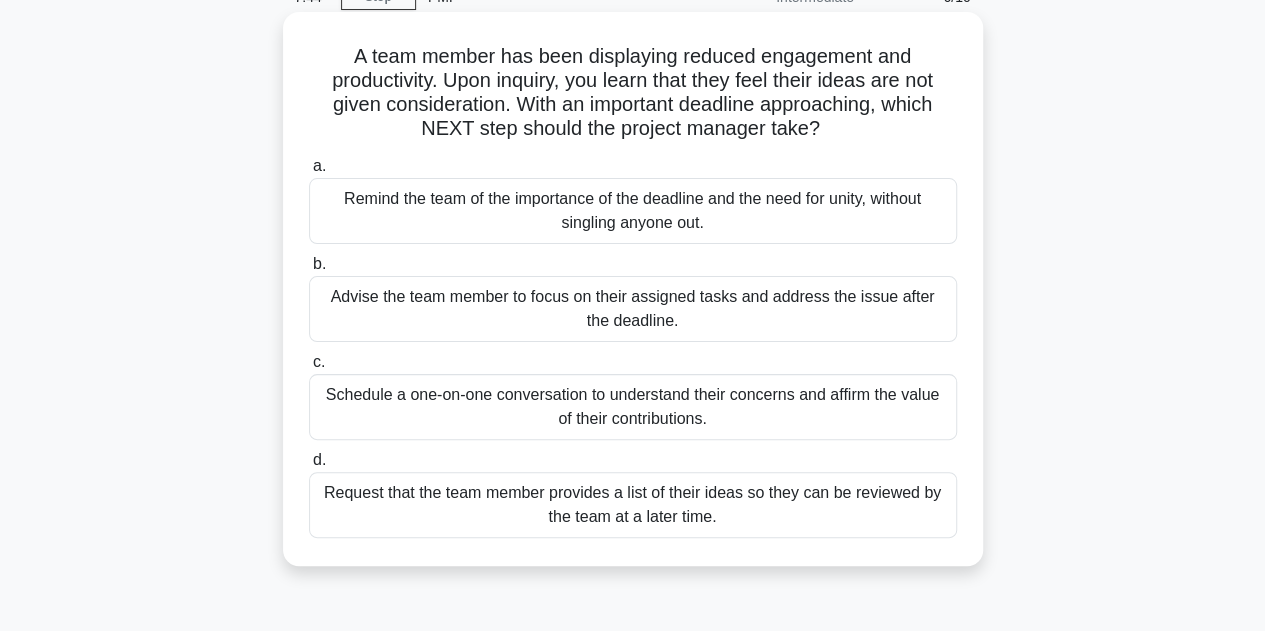 click on "Schedule a one-on-one conversation to understand their concerns and affirm the value of their contributions." at bounding box center (633, 407) 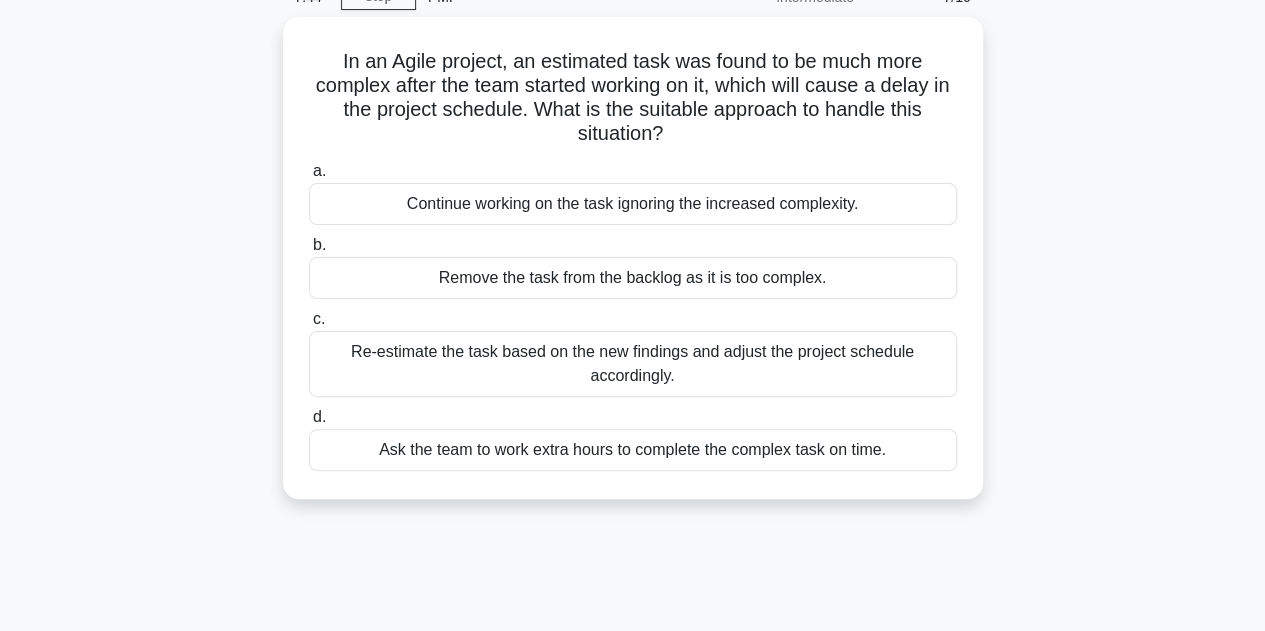scroll, scrollTop: 0, scrollLeft: 0, axis: both 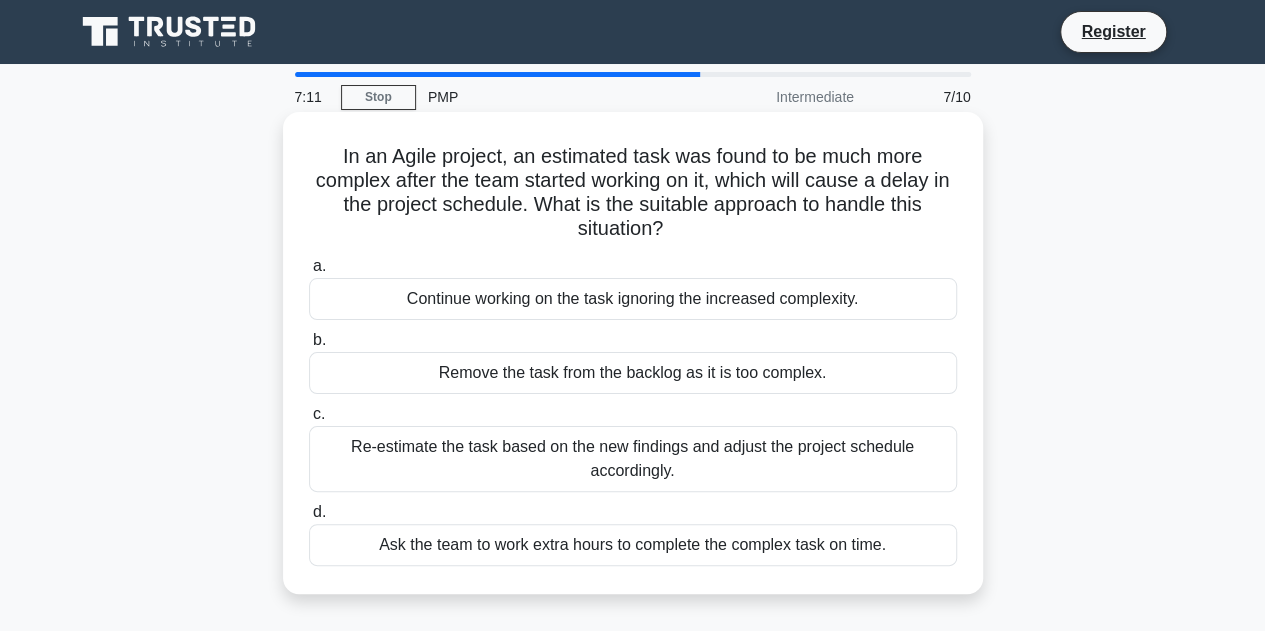 click on "Re-estimate the task based on the new findings and adjust the project schedule accordingly." at bounding box center (633, 459) 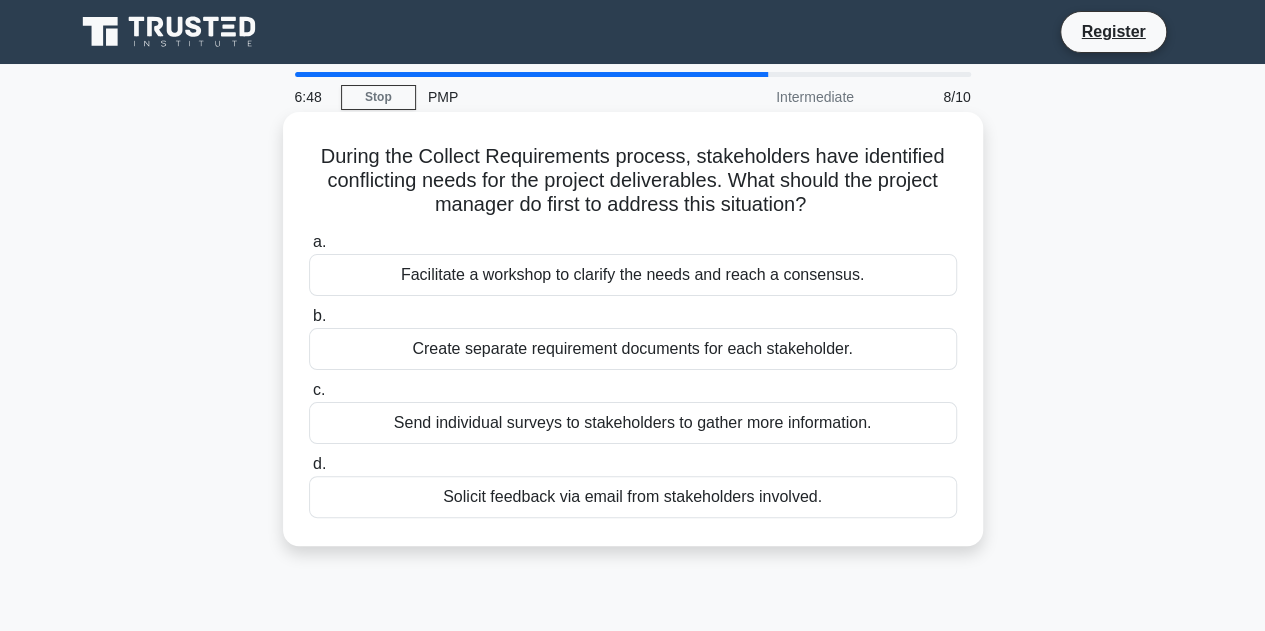 click on "Facilitate a workshop to clarify the needs and reach a consensus." at bounding box center (633, 275) 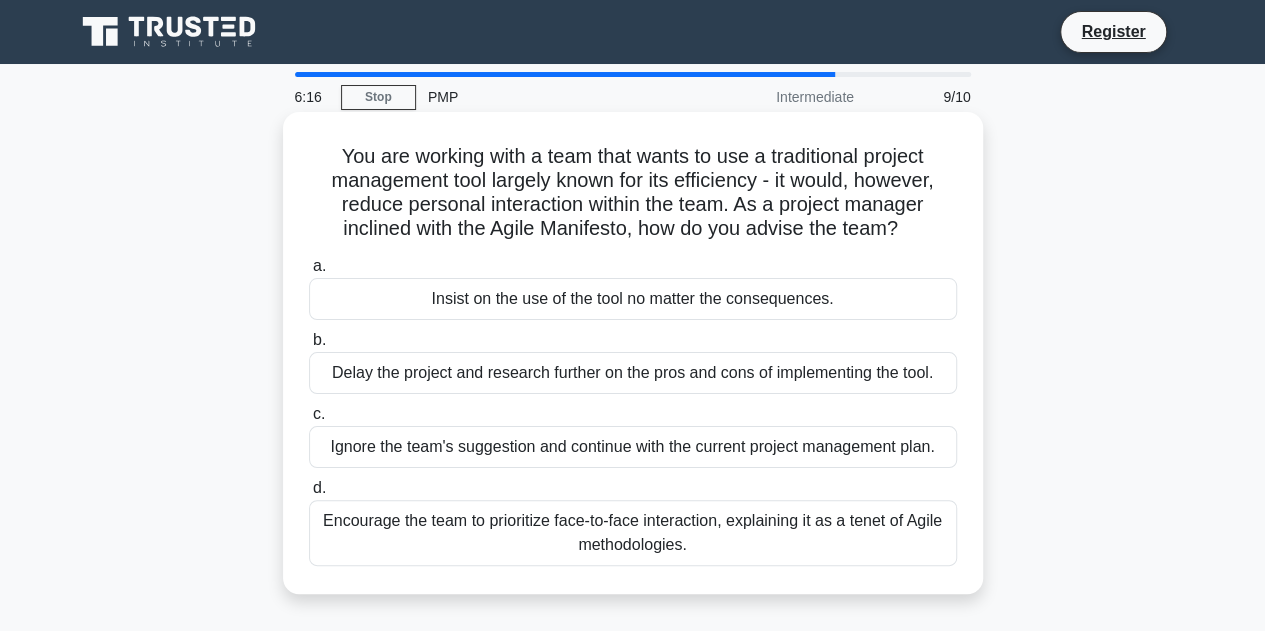 click on "Encourage the team to prioritize face-to-face interaction, explaining it as a tenet of Agile methodologies." at bounding box center [633, 533] 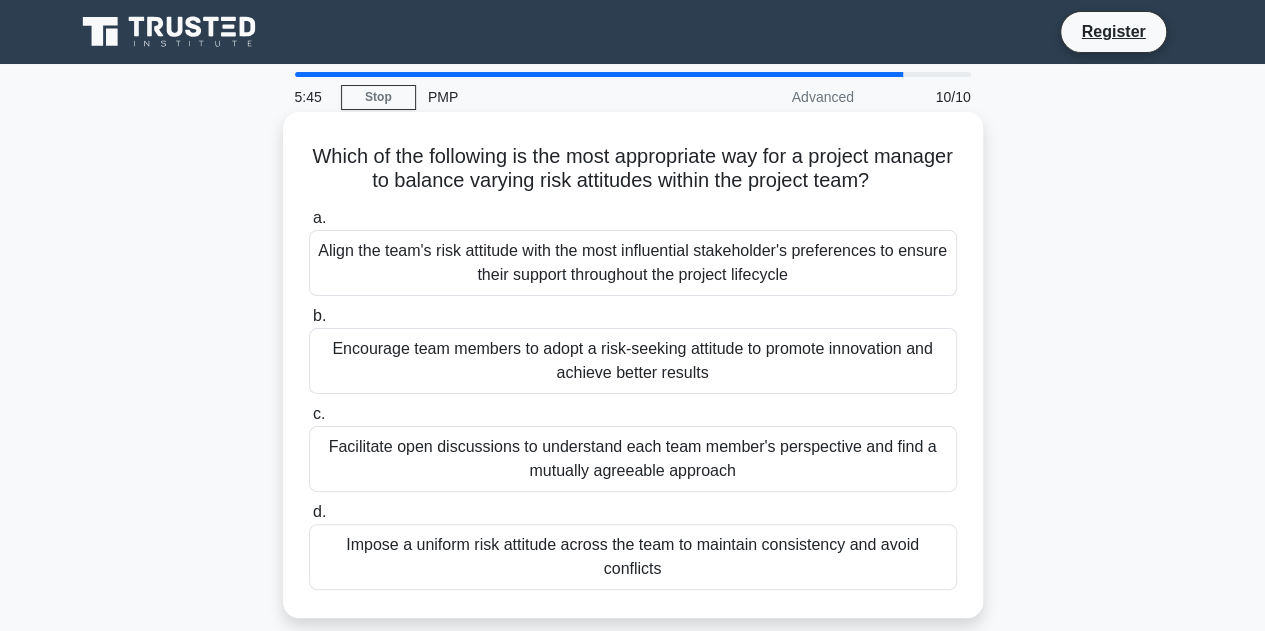 click on "Facilitate open discussions to understand each team member's perspective and find a mutually agreeable approach" at bounding box center [633, 459] 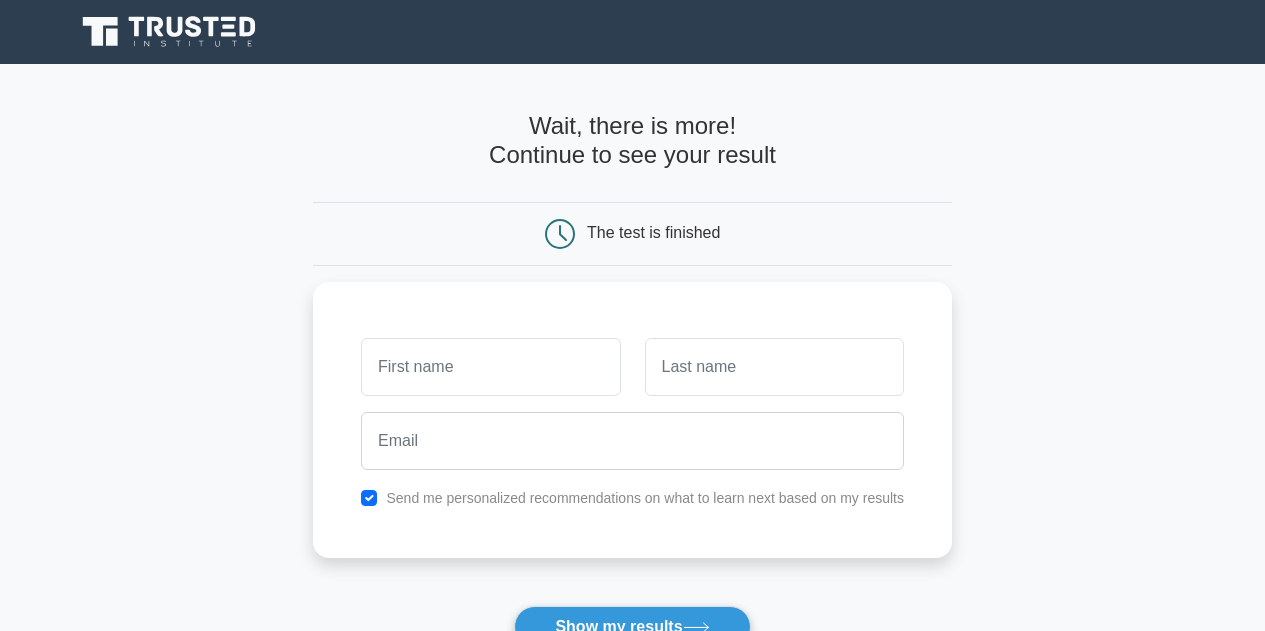 scroll, scrollTop: 0, scrollLeft: 0, axis: both 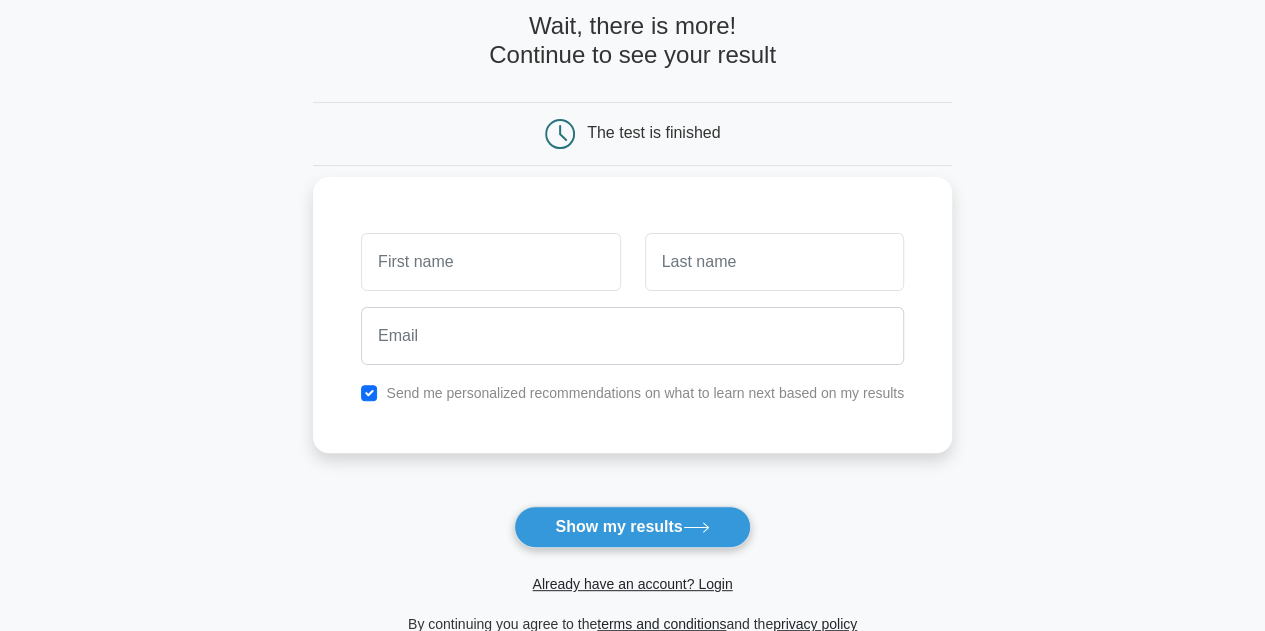 click at bounding box center [490, 262] 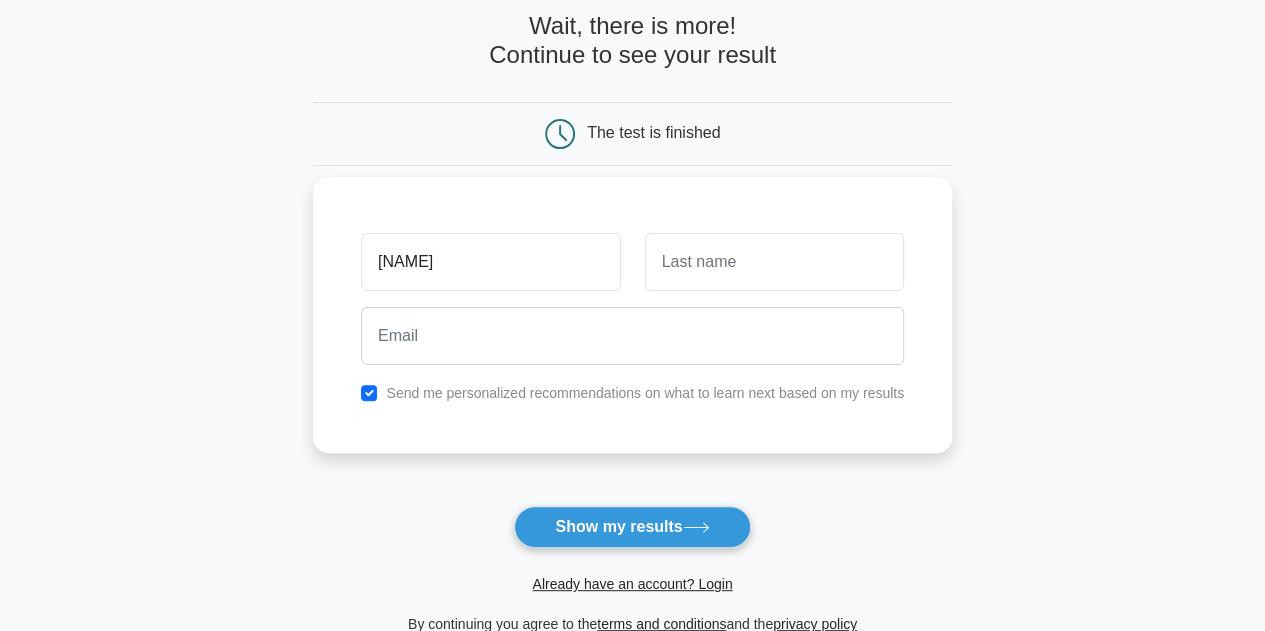 type on "[NAME]" 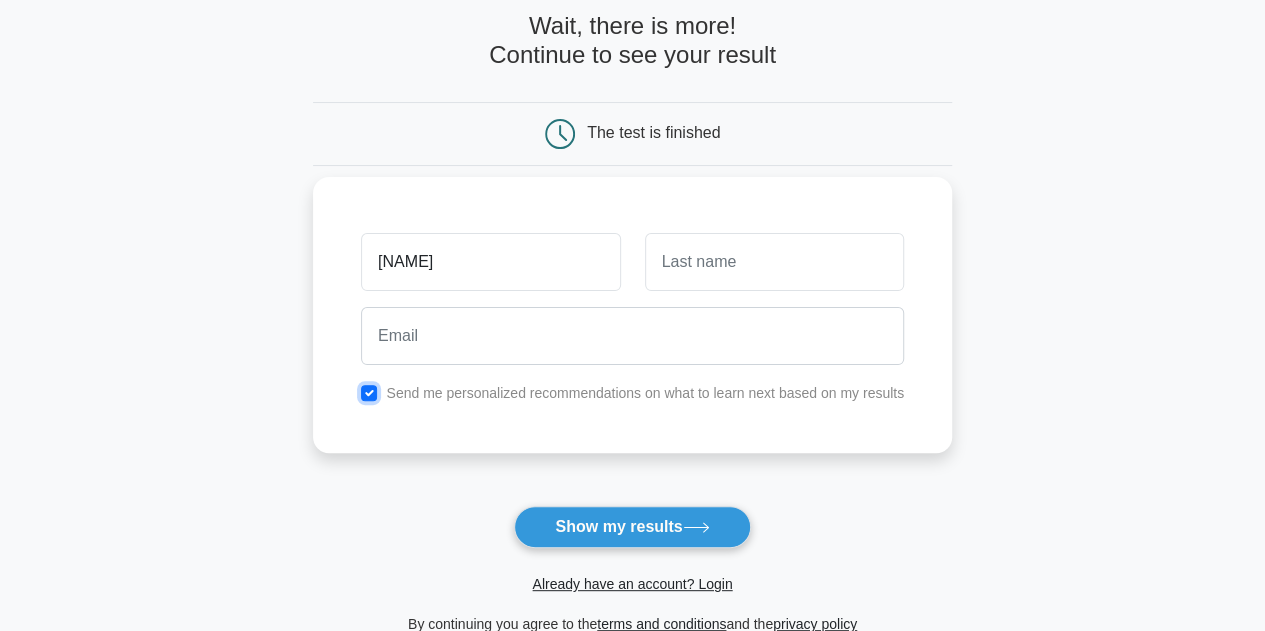 click at bounding box center [369, 393] 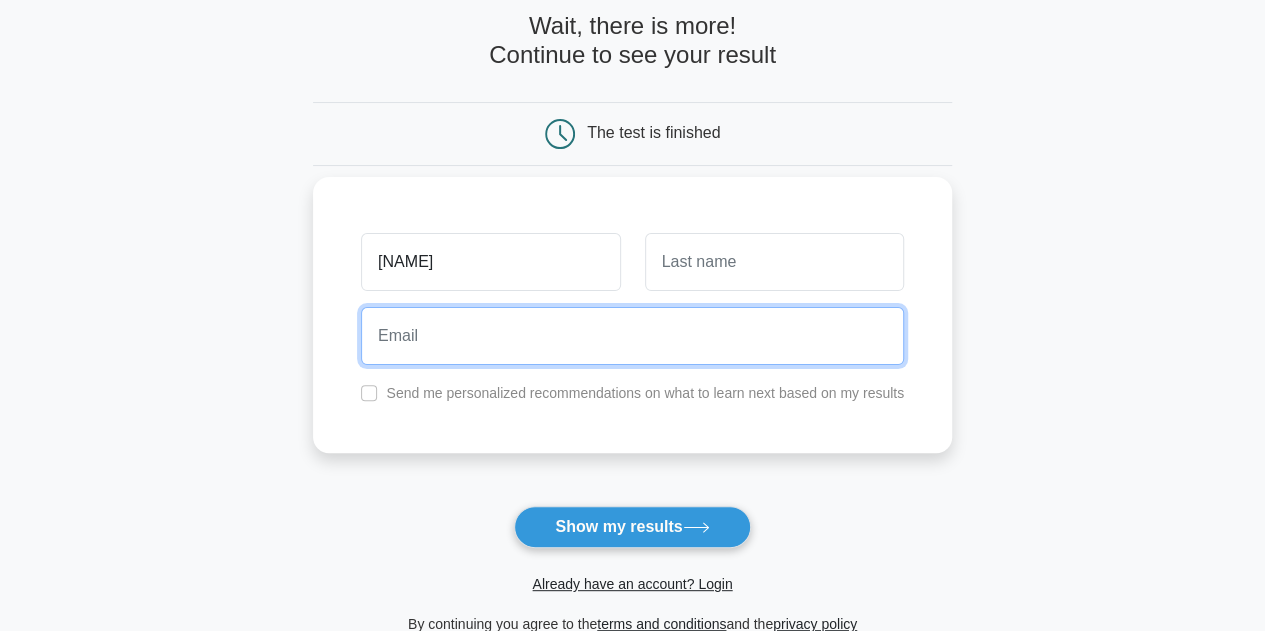 click at bounding box center (632, 336) 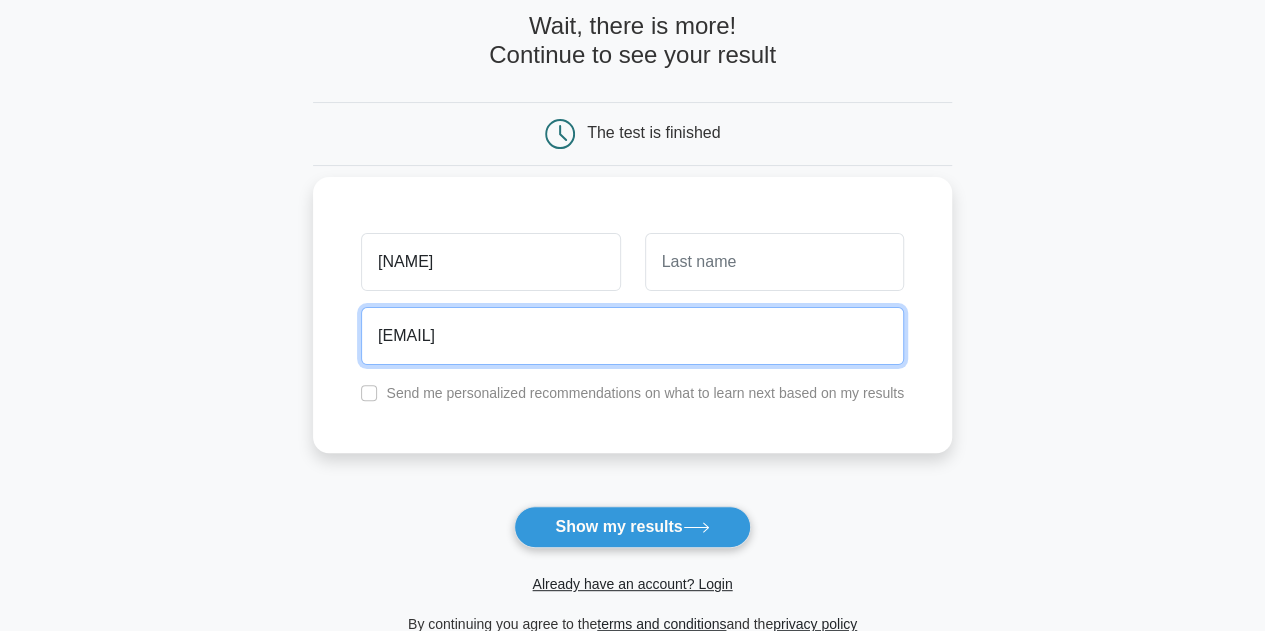 type on "[EMAIL]" 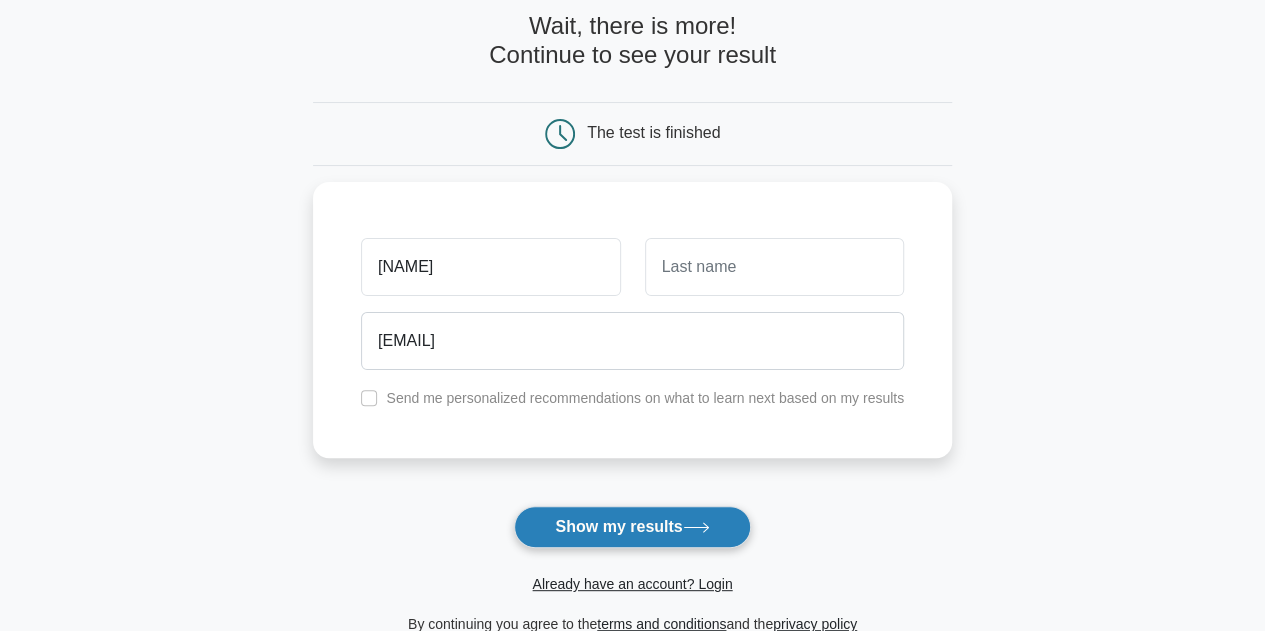 click on "Show my results" at bounding box center [632, 527] 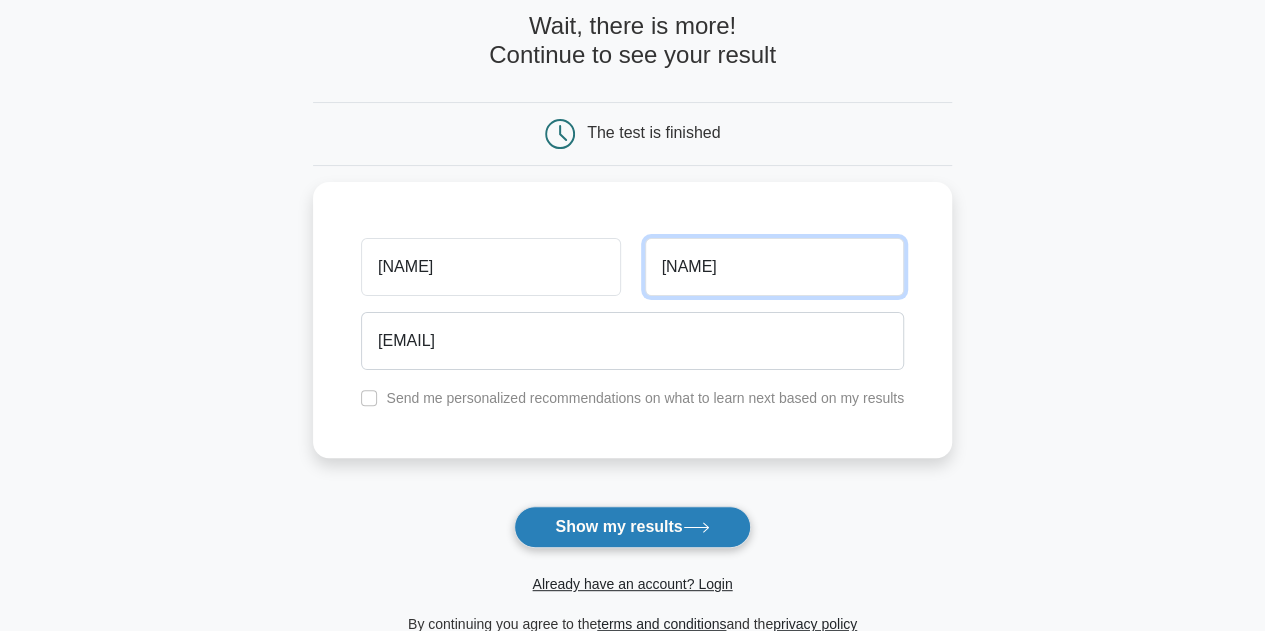 type on "[NAME]" 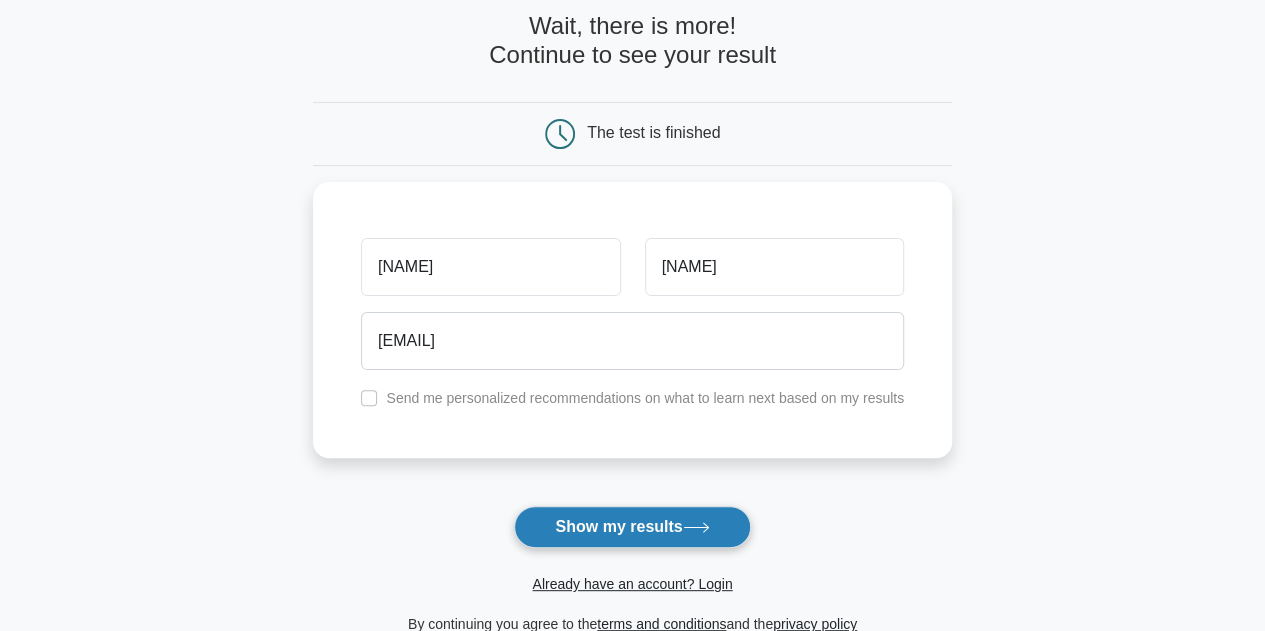 click on "Show my results" at bounding box center (632, 527) 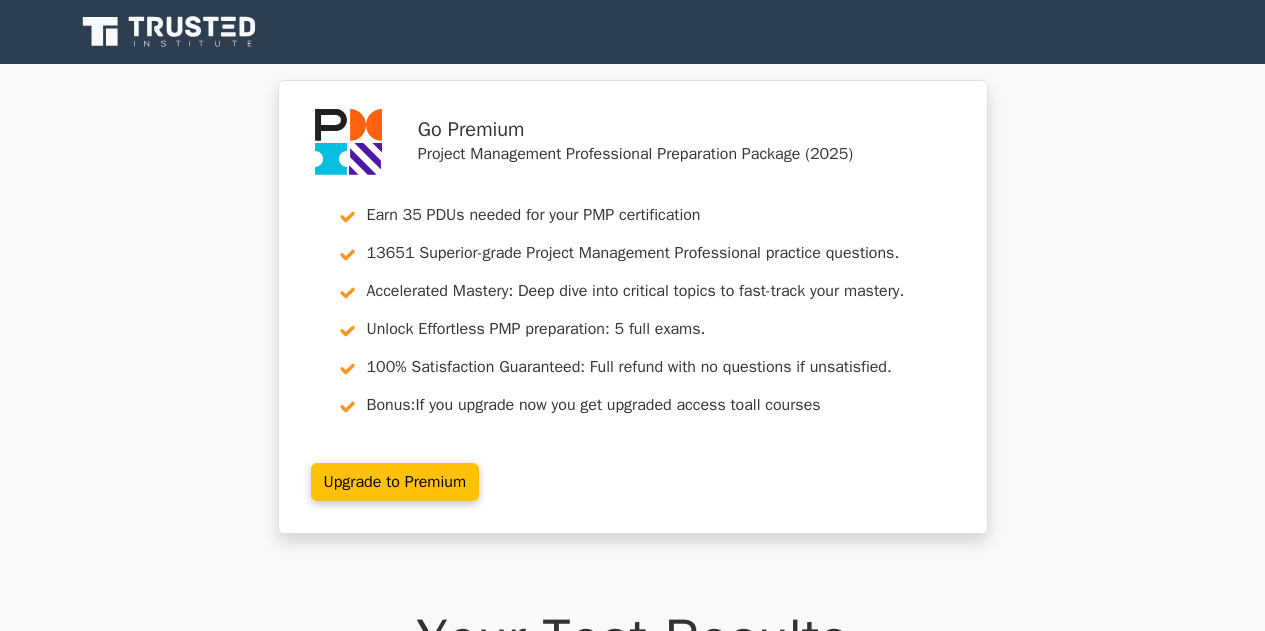 scroll, scrollTop: 0, scrollLeft: 0, axis: both 